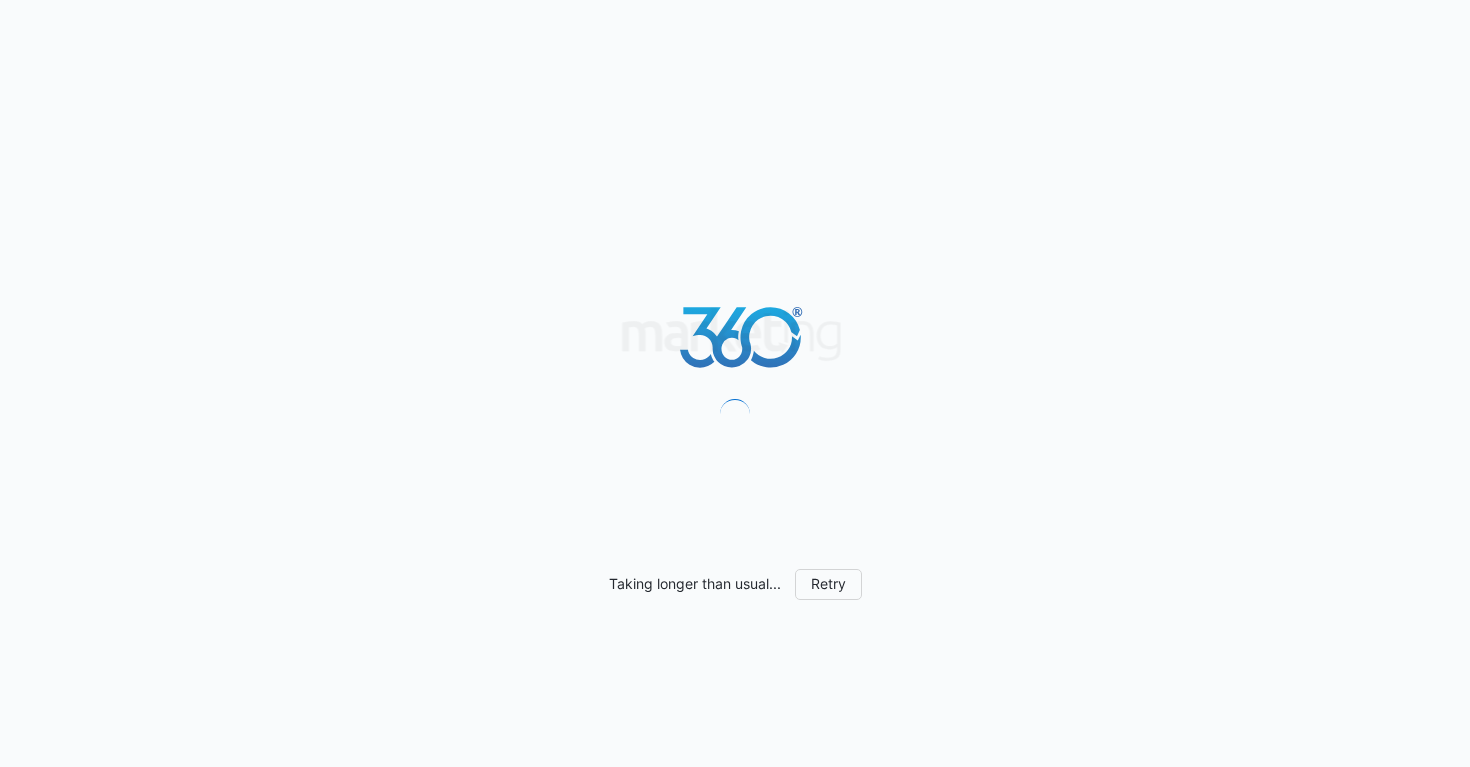 scroll, scrollTop: 0, scrollLeft: 0, axis: both 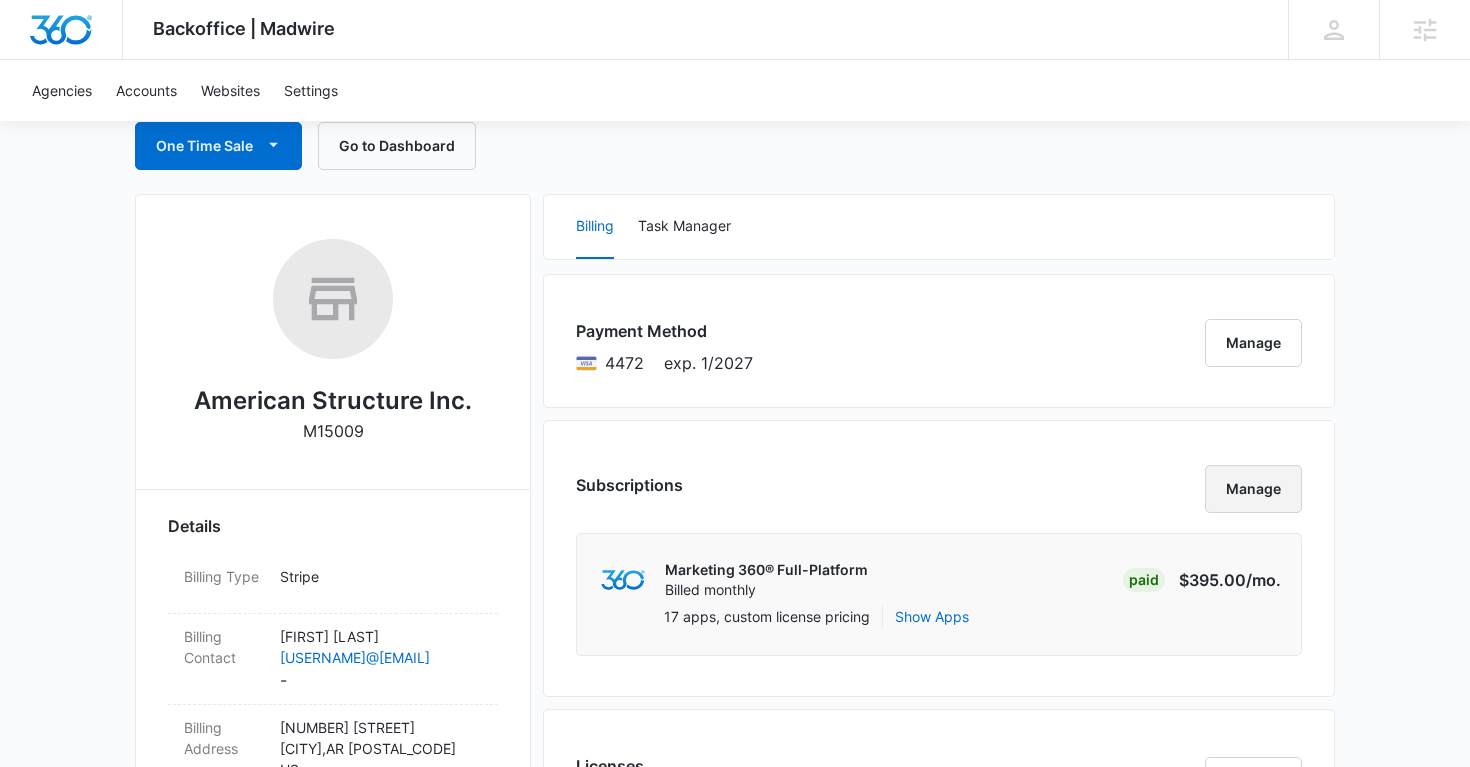 click on "Manage" at bounding box center (1253, 489) 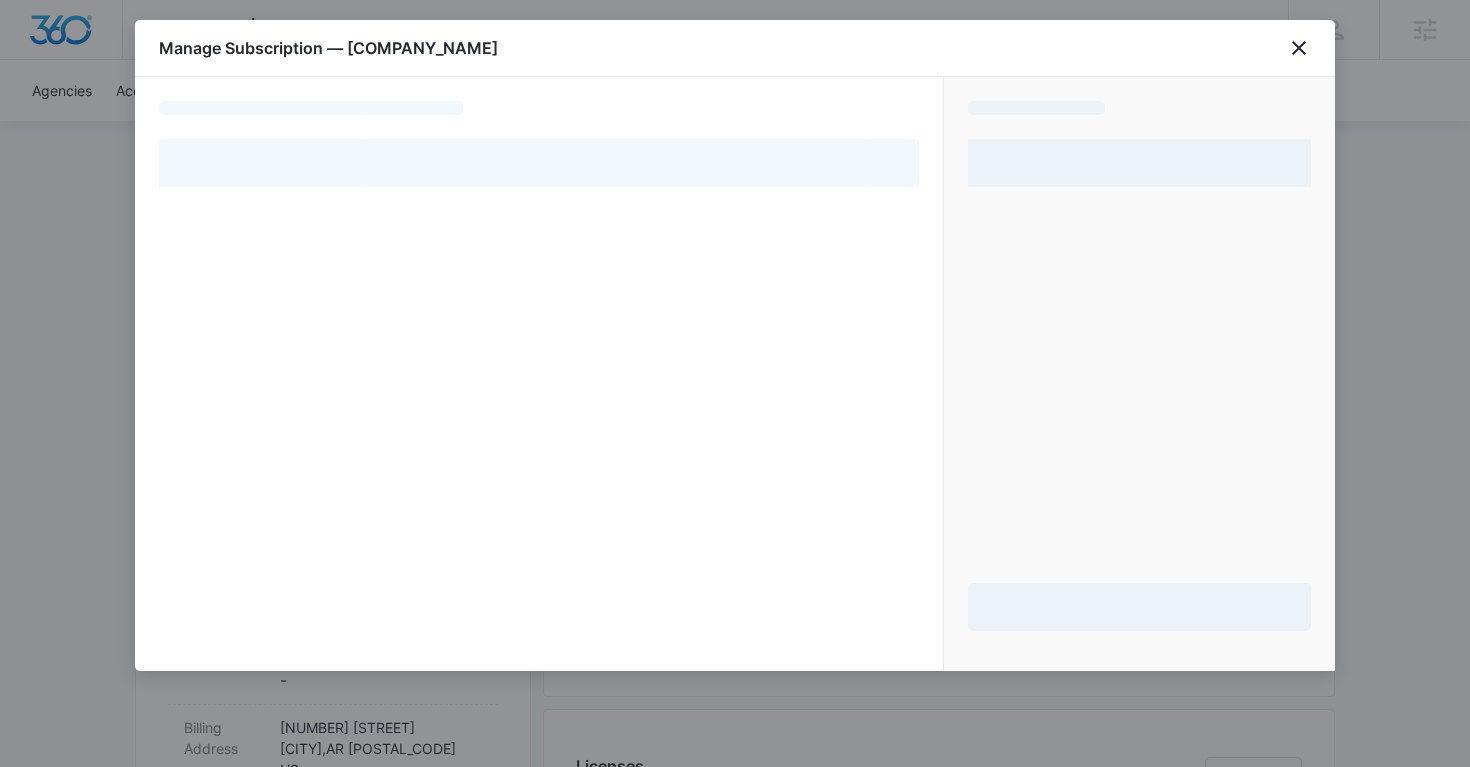 select on "pm_1RBy0hA4n8RTgNjU0Gz2IqGW" 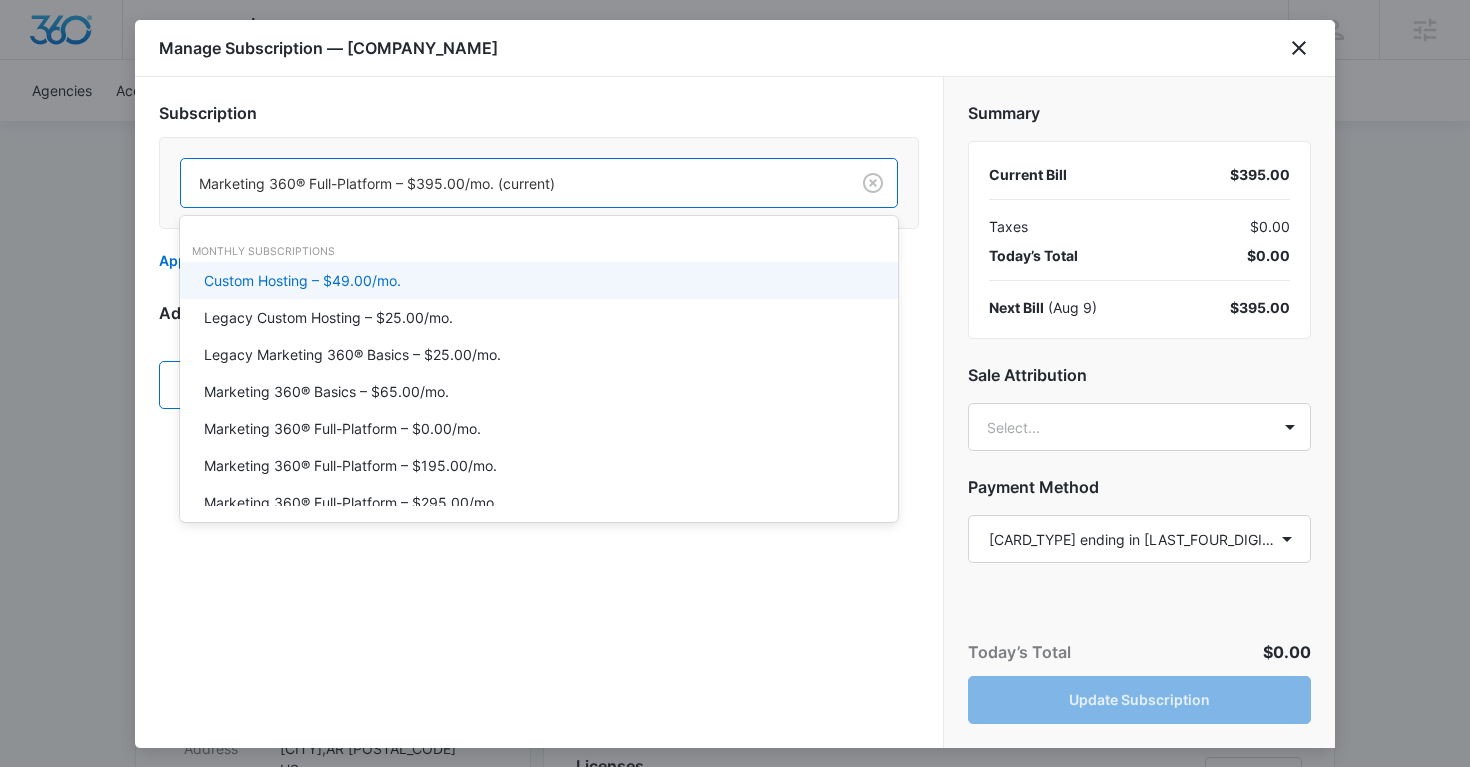 click at bounding box center (511, 183) 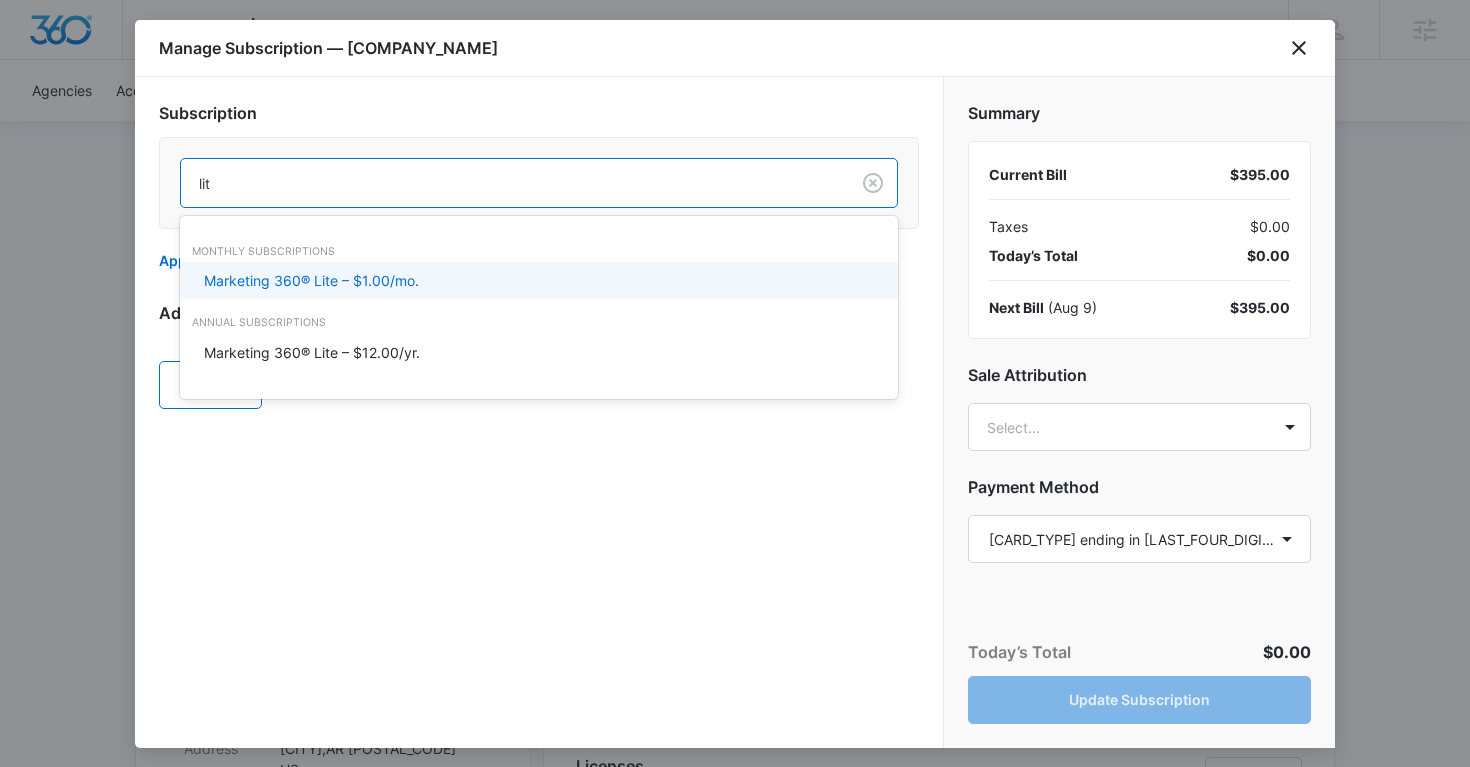 type on "lite" 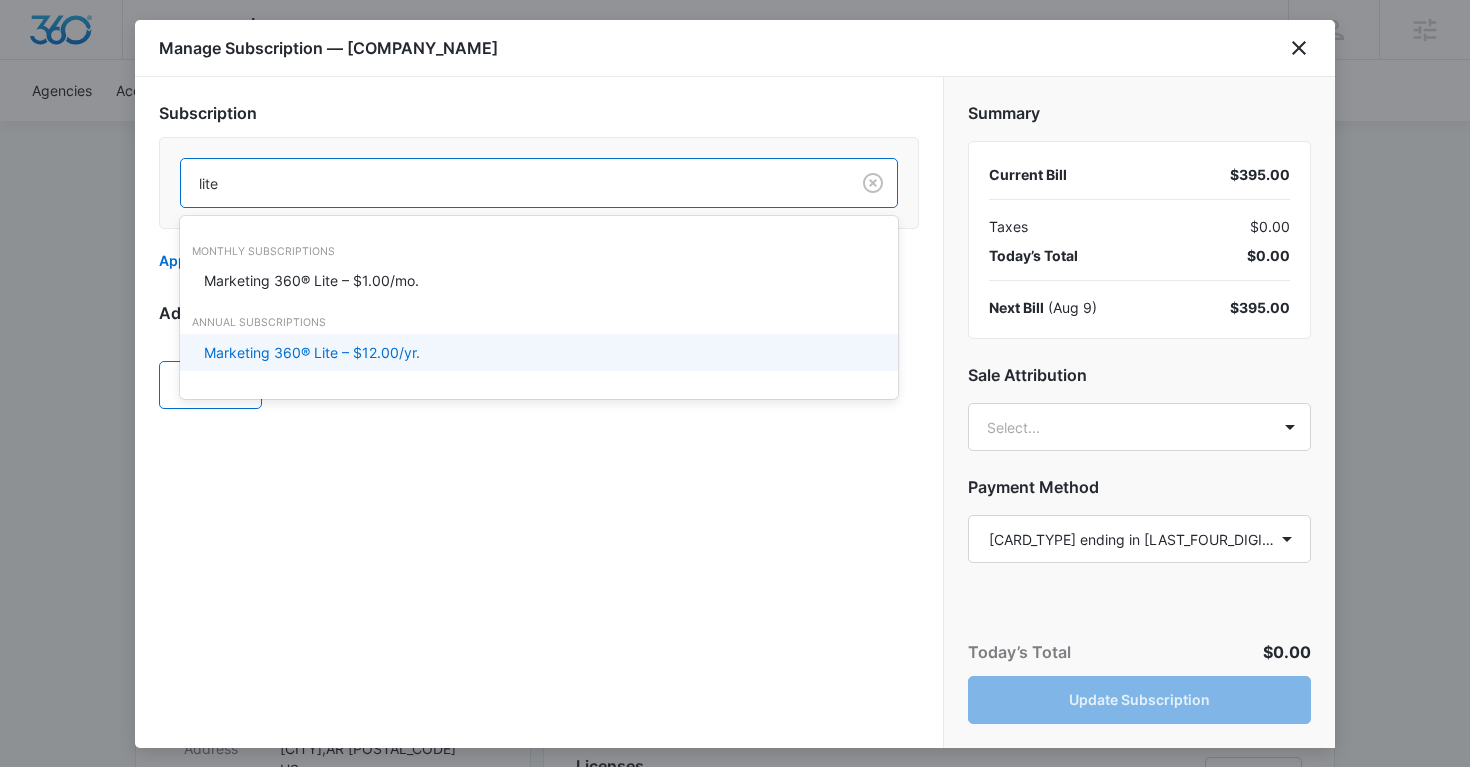 click on "Marketing 360® Lite – $12.00/yr." at bounding box center (312, 352) 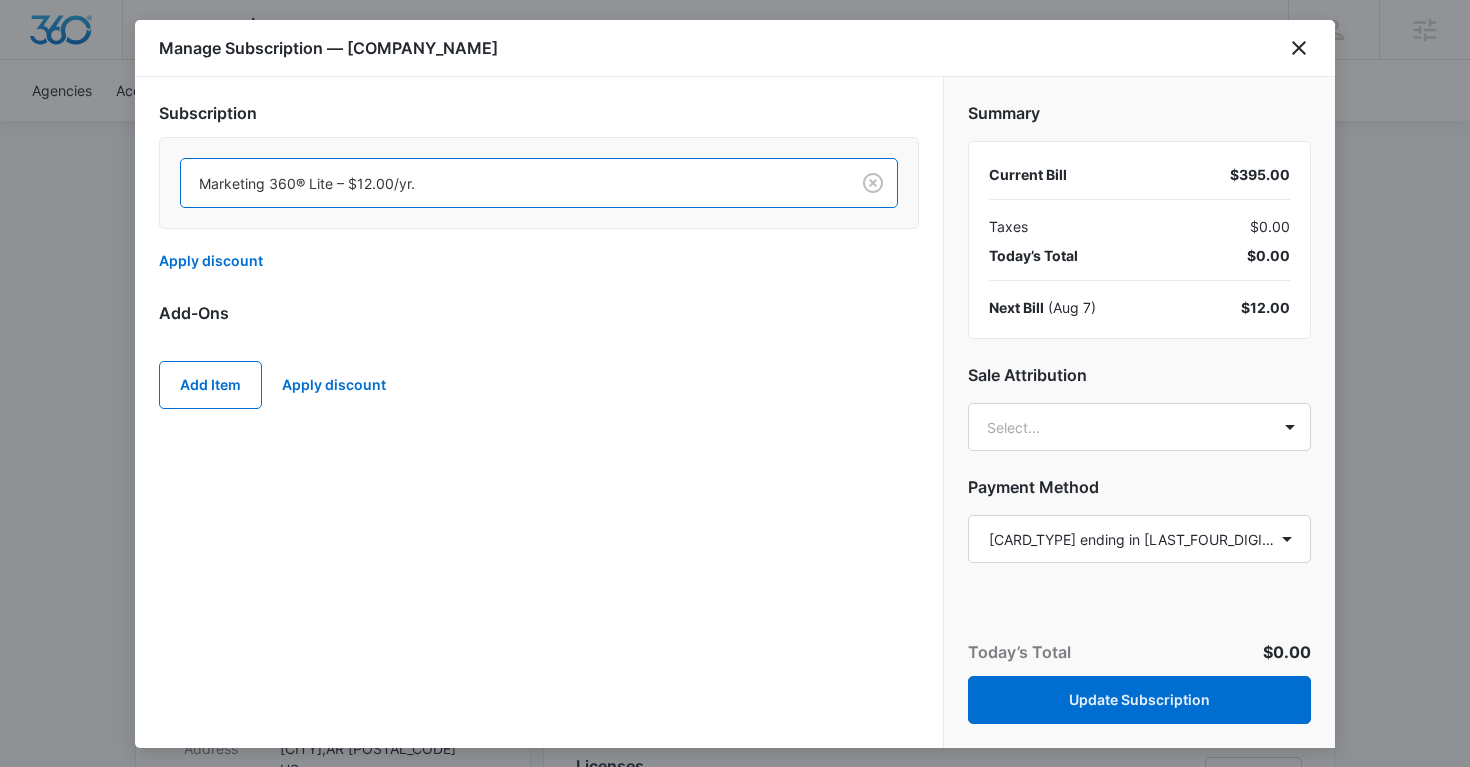 scroll, scrollTop: 64, scrollLeft: 0, axis: vertical 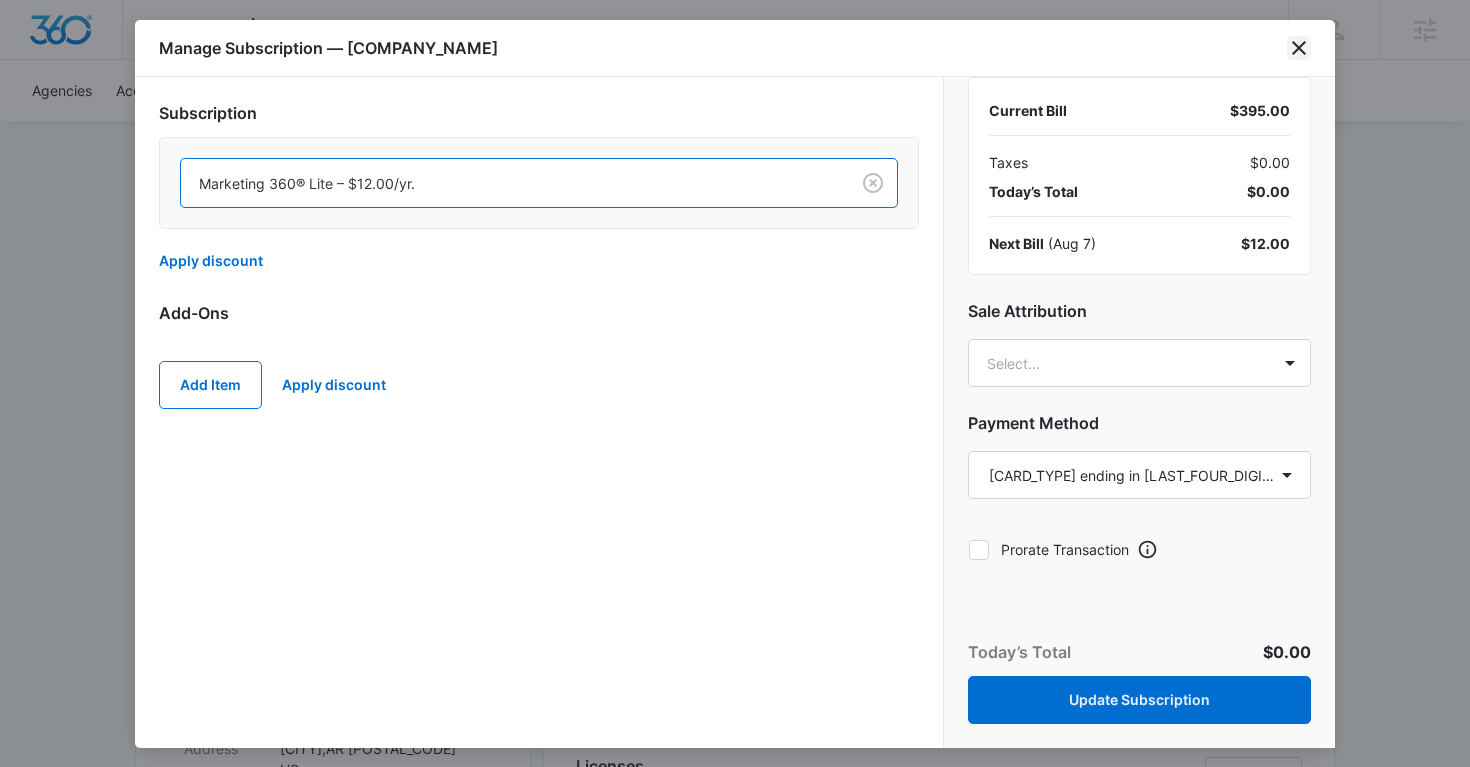 click 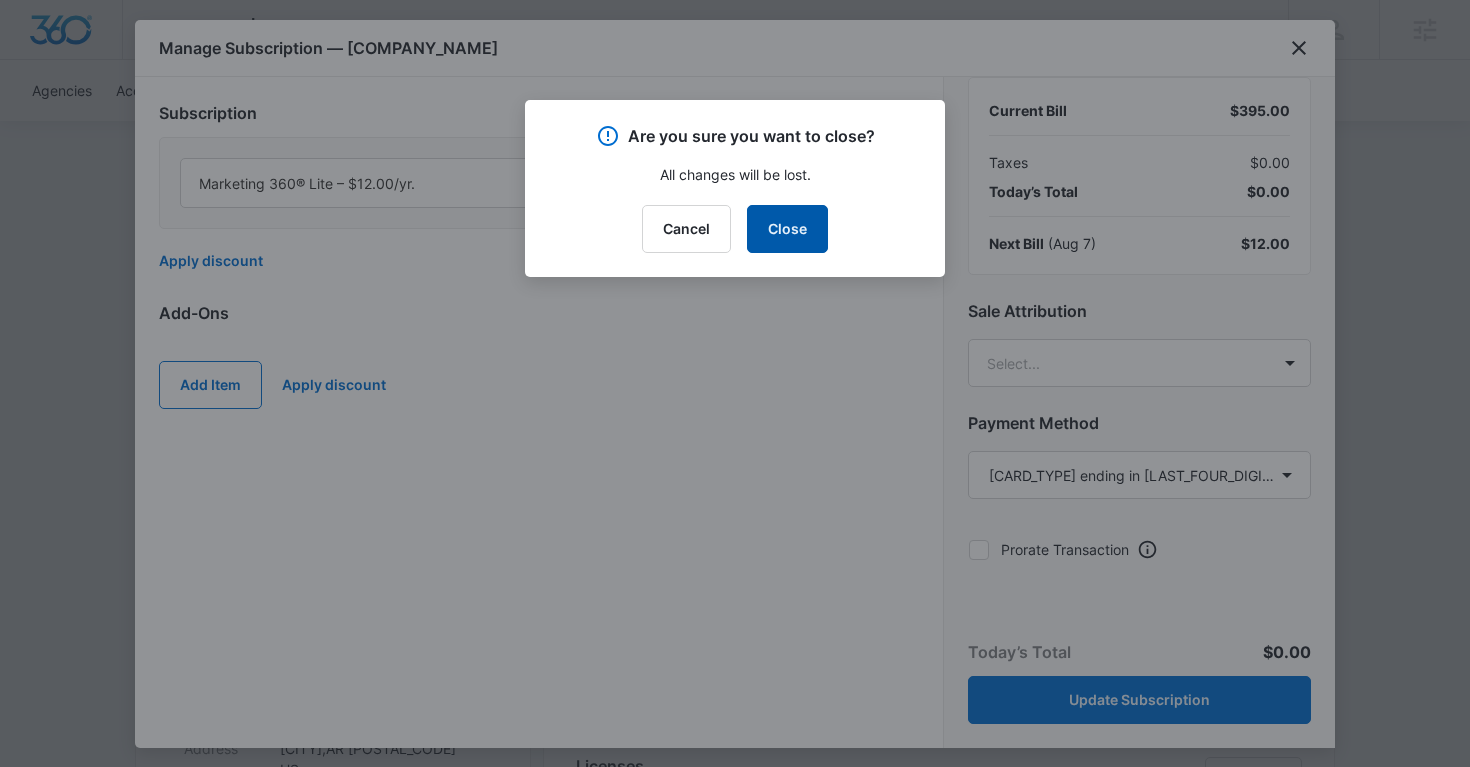 click on "Close" at bounding box center [787, 229] 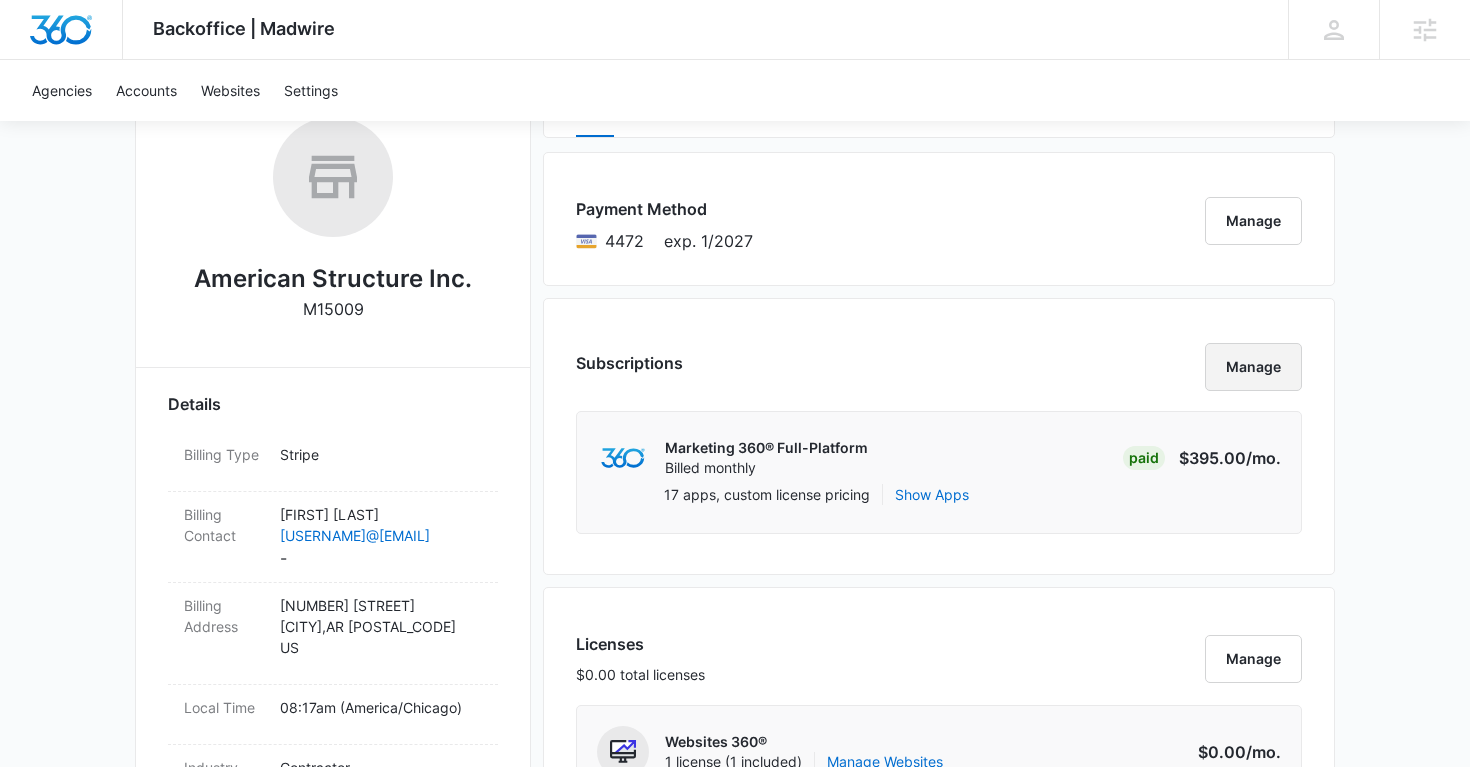 scroll, scrollTop: 349, scrollLeft: 0, axis: vertical 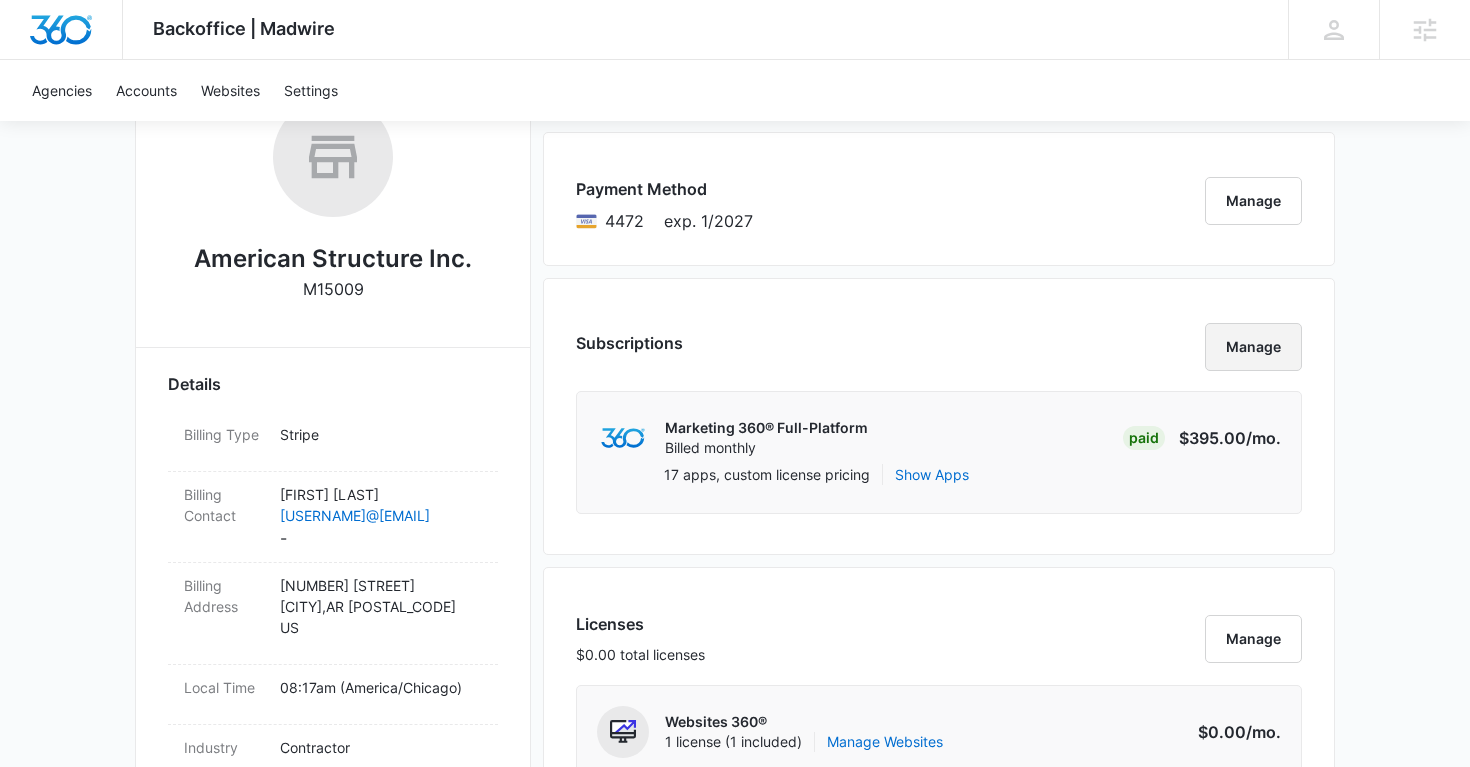 click on "Manage" at bounding box center (1253, 347) 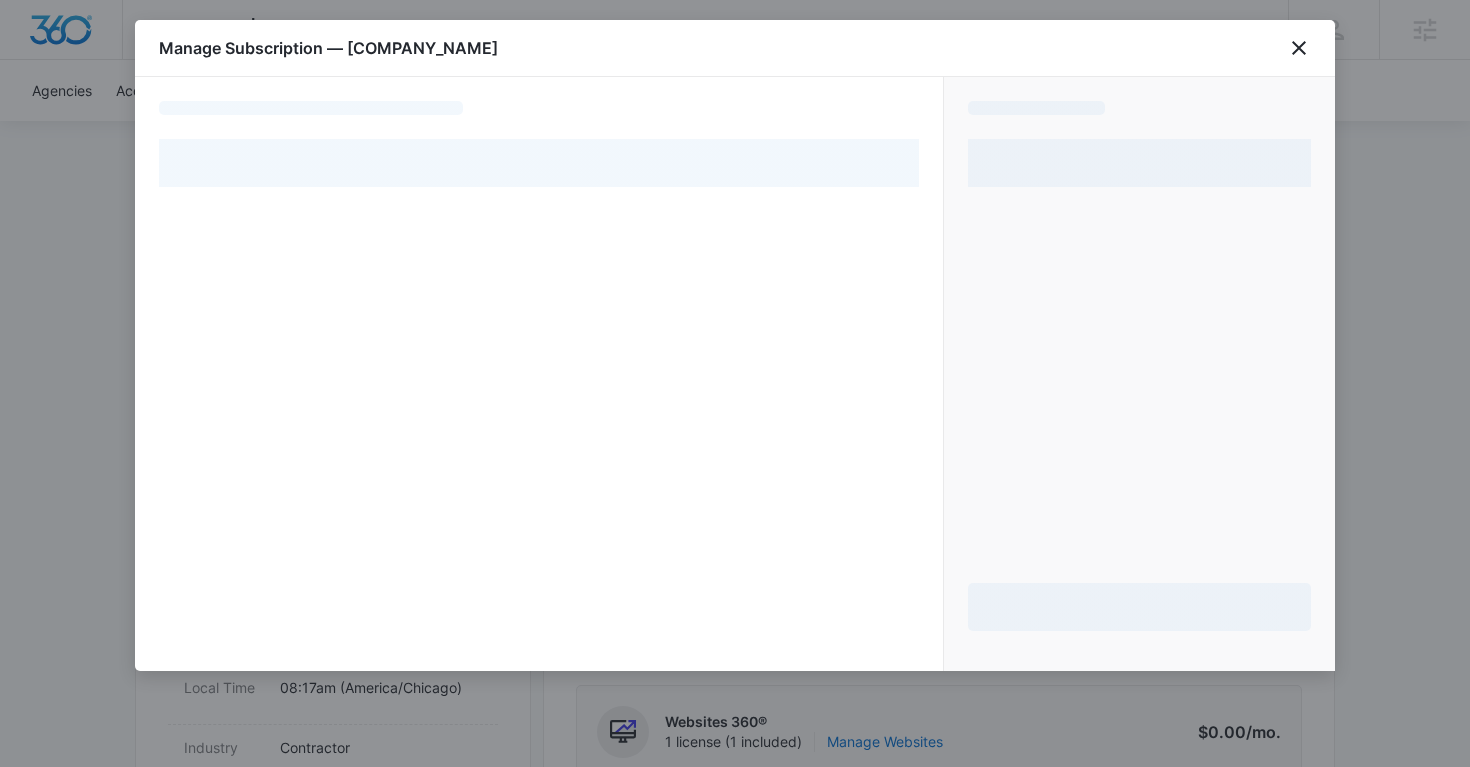 select on "pm_1RBy0hA4n8RTgNjU0Gz2IqGW" 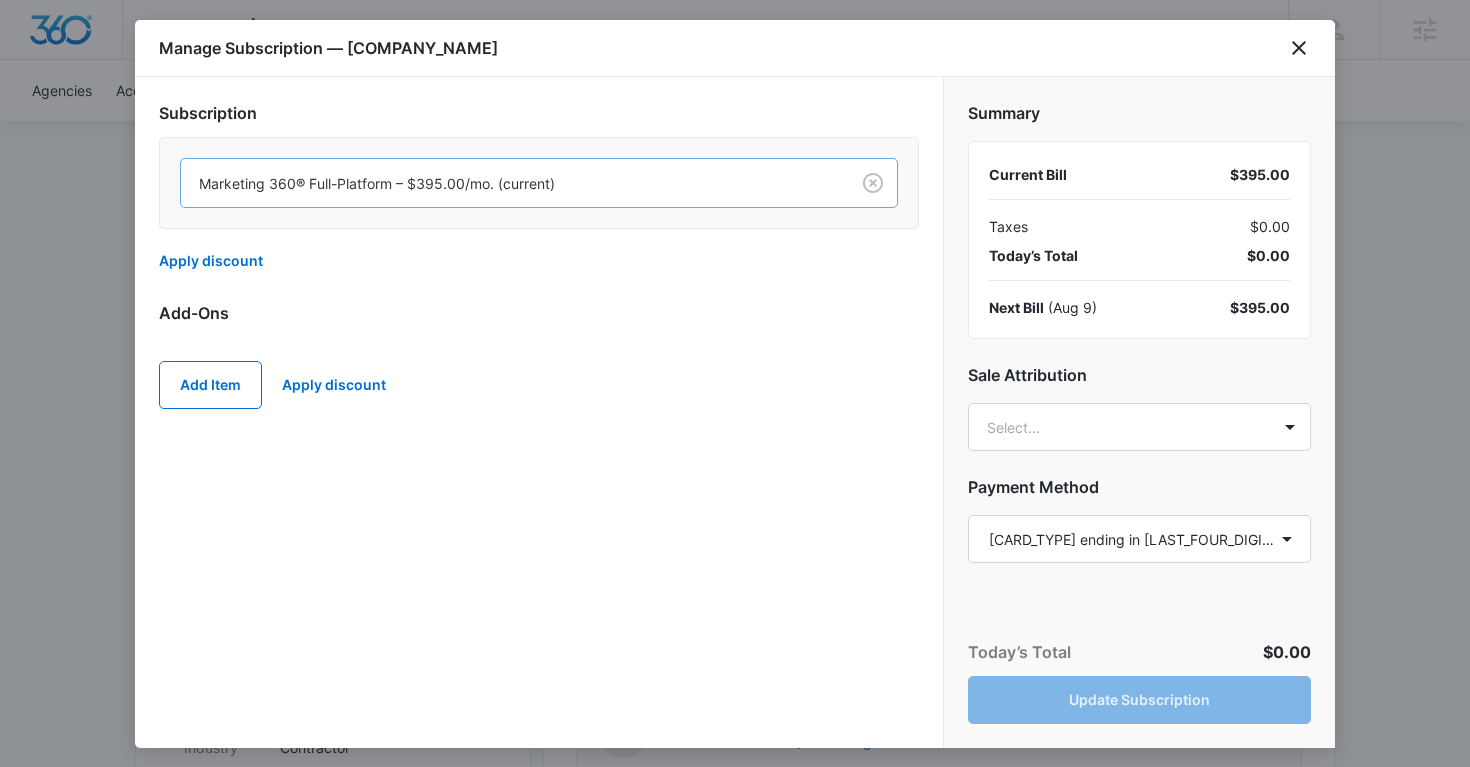 click at bounding box center (511, 183) 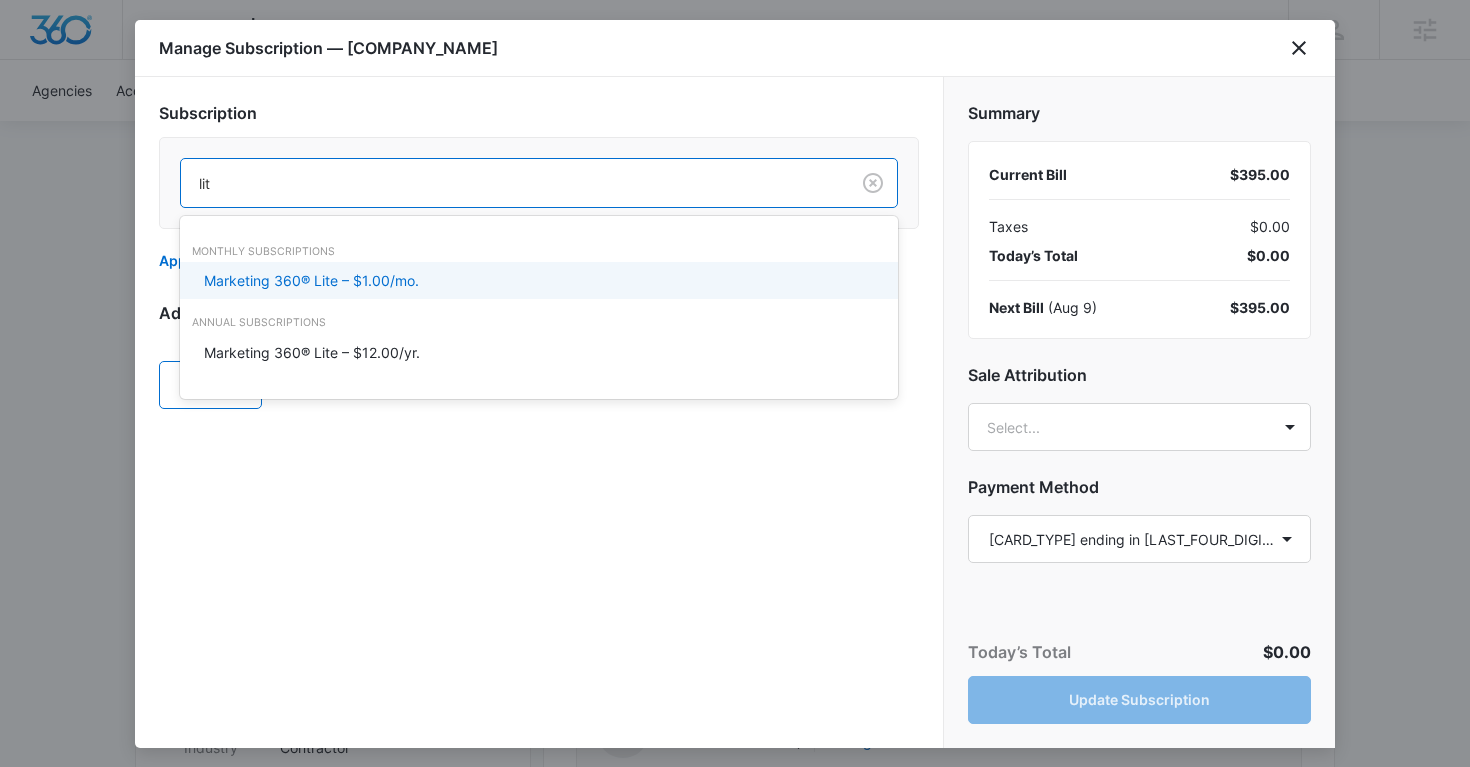 type on "lite" 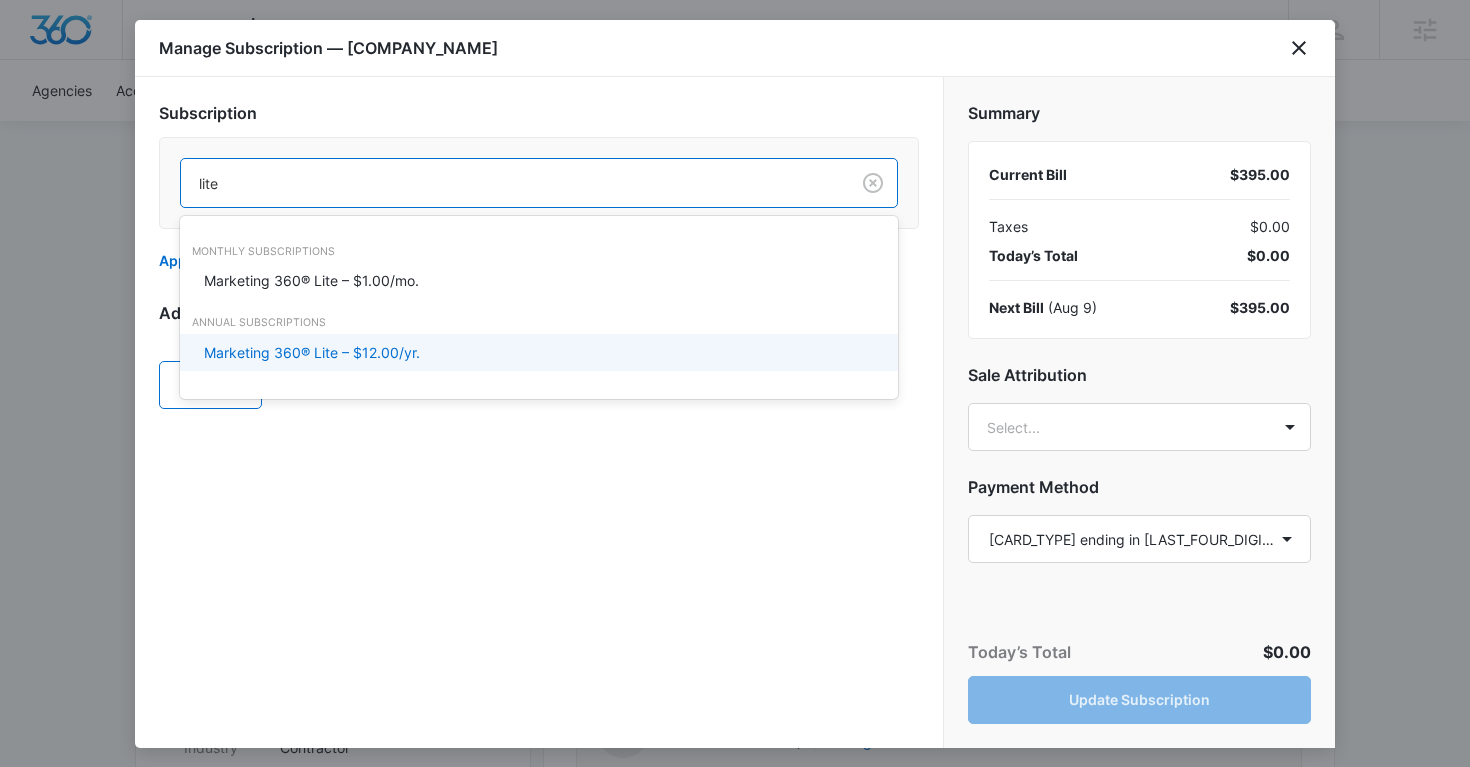 click on "Marketing 360® Lite – $12.00/yr." at bounding box center (539, 352) 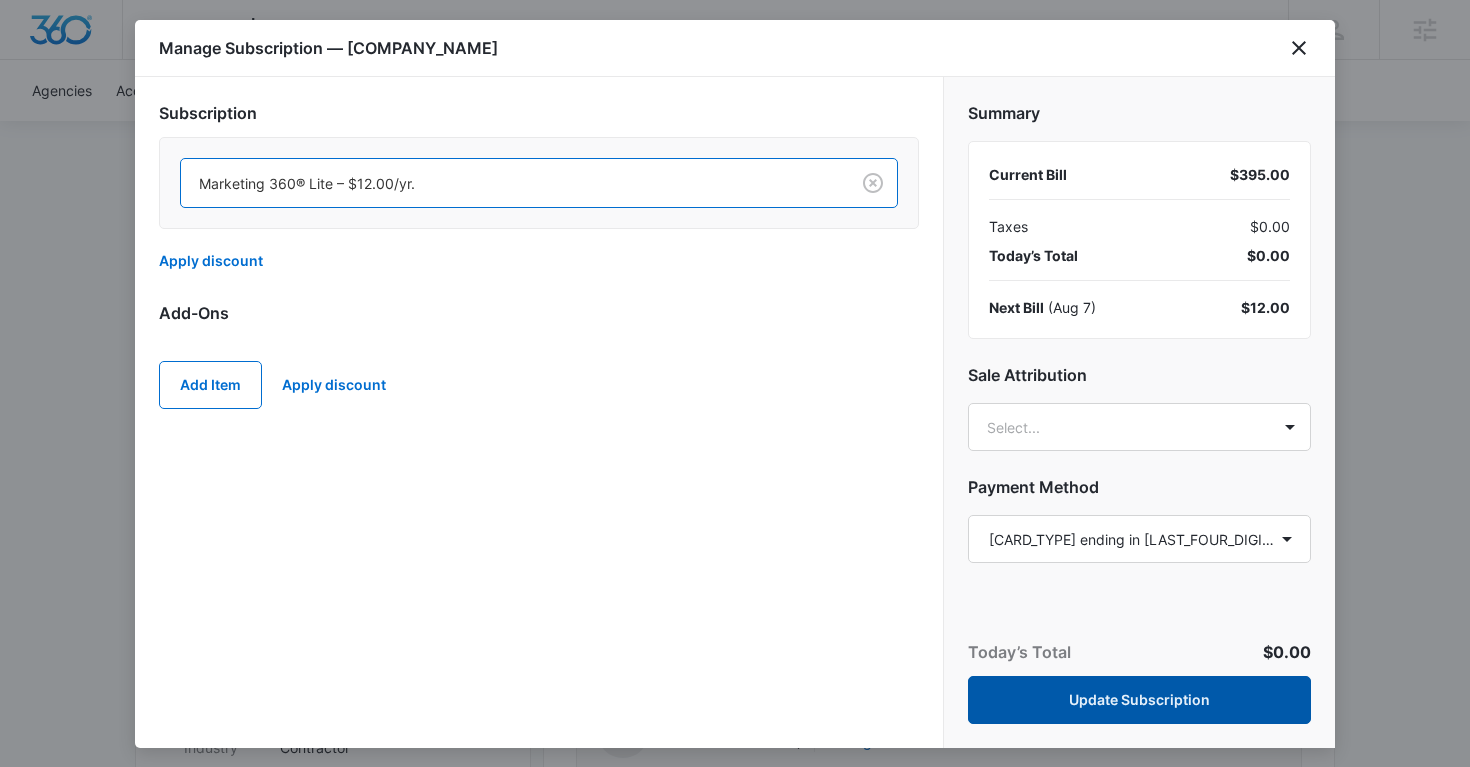 click on "Update Subscription" at bounding box center (1139, 700) 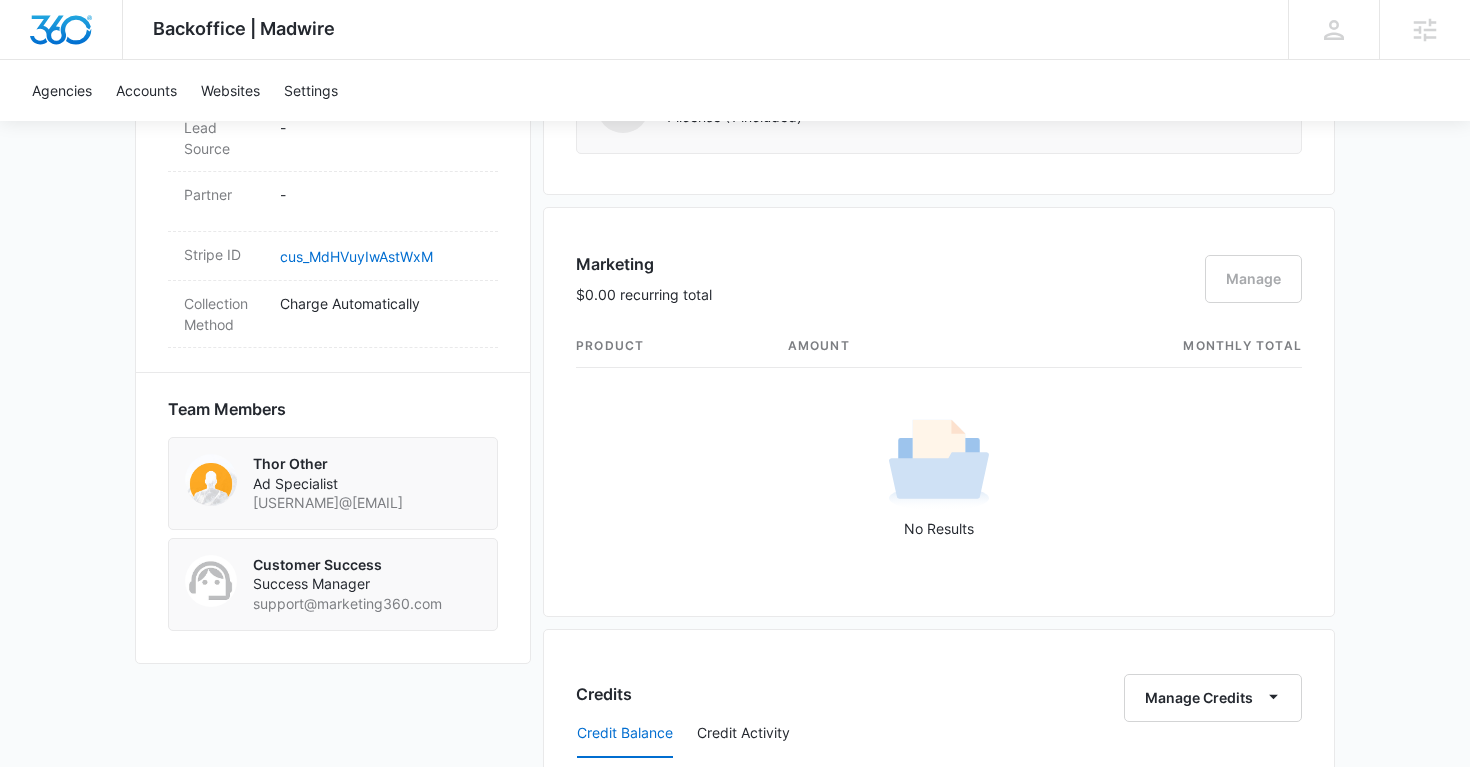 scroll, scrollTop: 0, scrollLeft: 0, axis: both 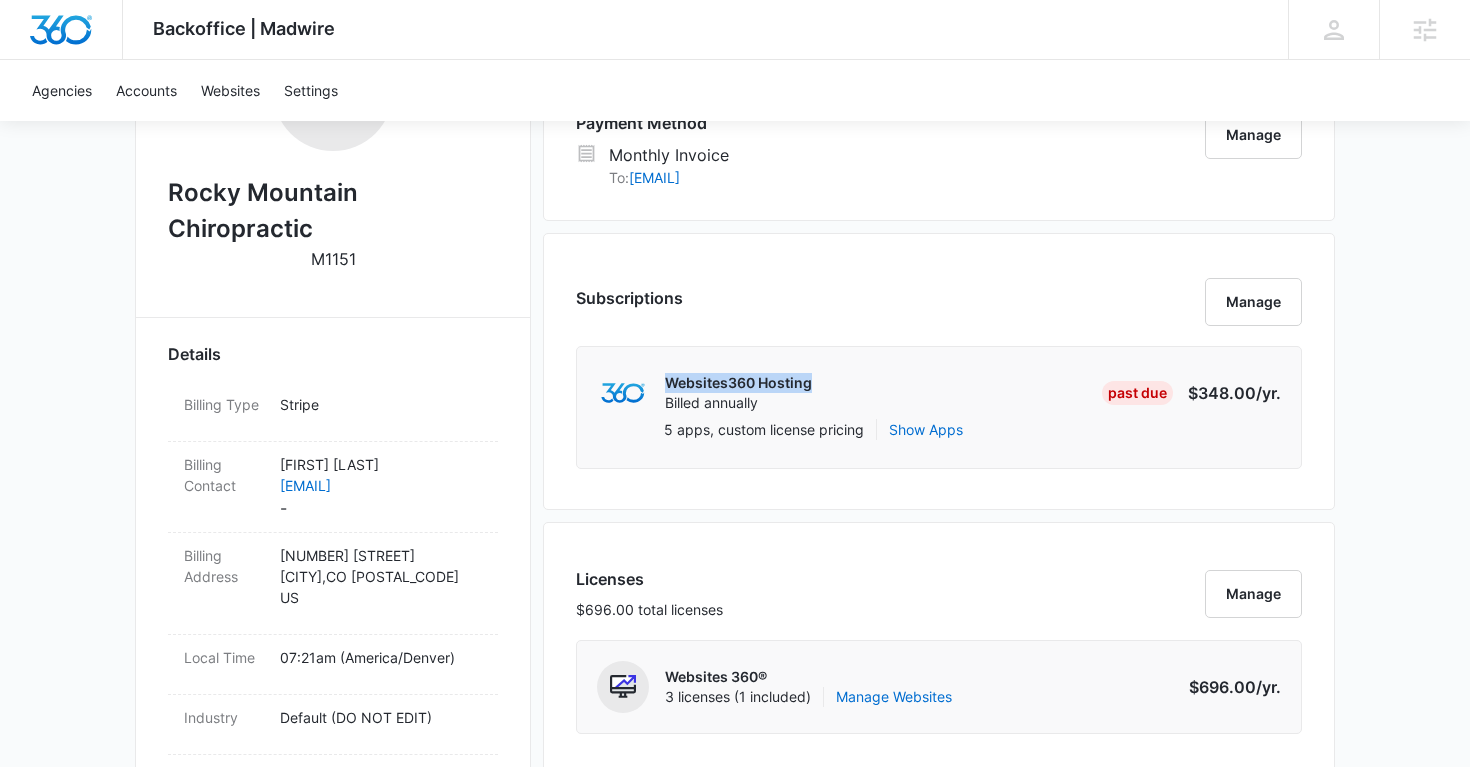 drag, startPoint x: 820, startPoint y: 385, endPoint x: 666, endPoint y: 382, distance: 154.02922 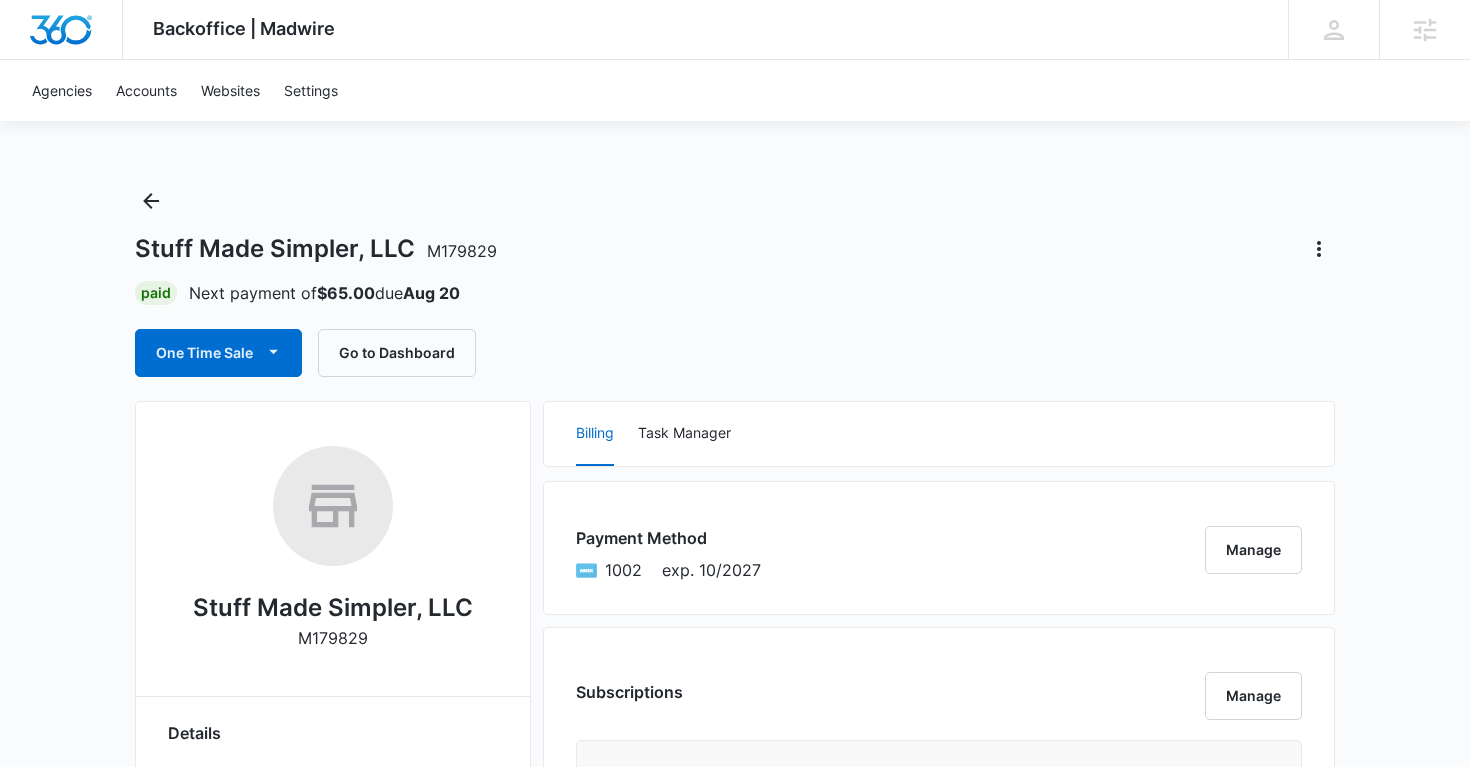 scroll, scrollTop: 0, scrollLeft: 0, axis: both 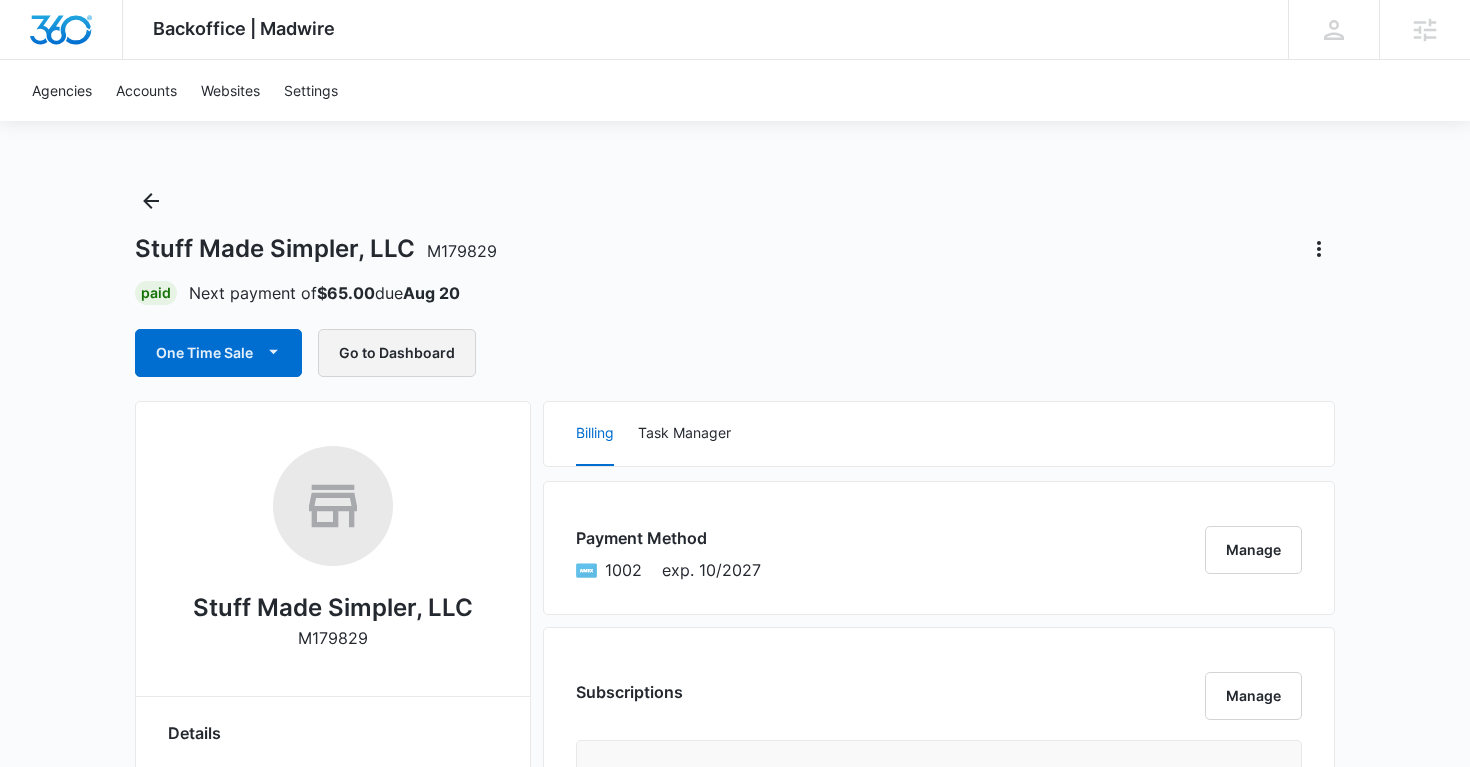 click on "Go to Dashboard" at bounding box center (397, 353) 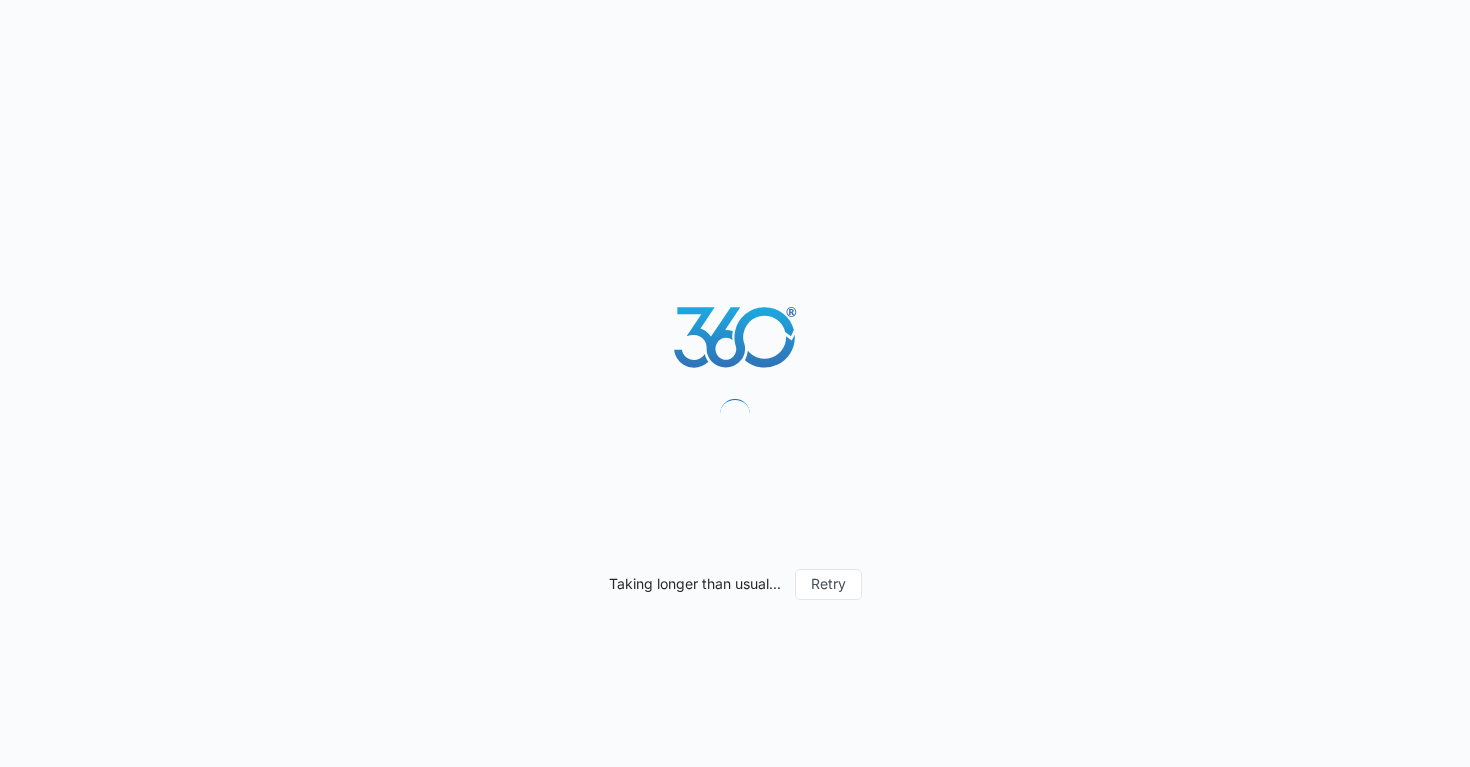 scroll, scrollTop: 0, scrollLeft: 0, axis: both 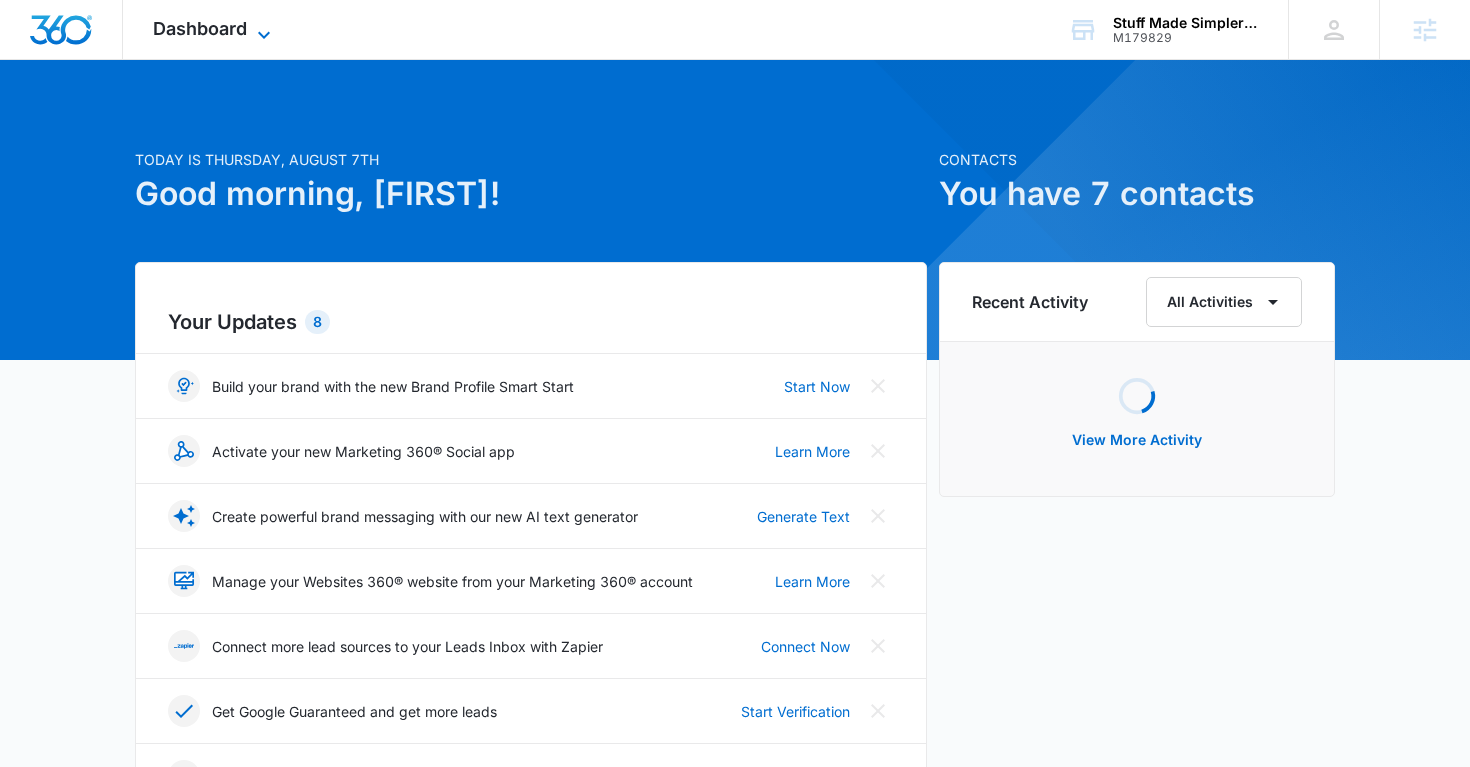 click on "Dashboard" at bounding box center (200, 28) 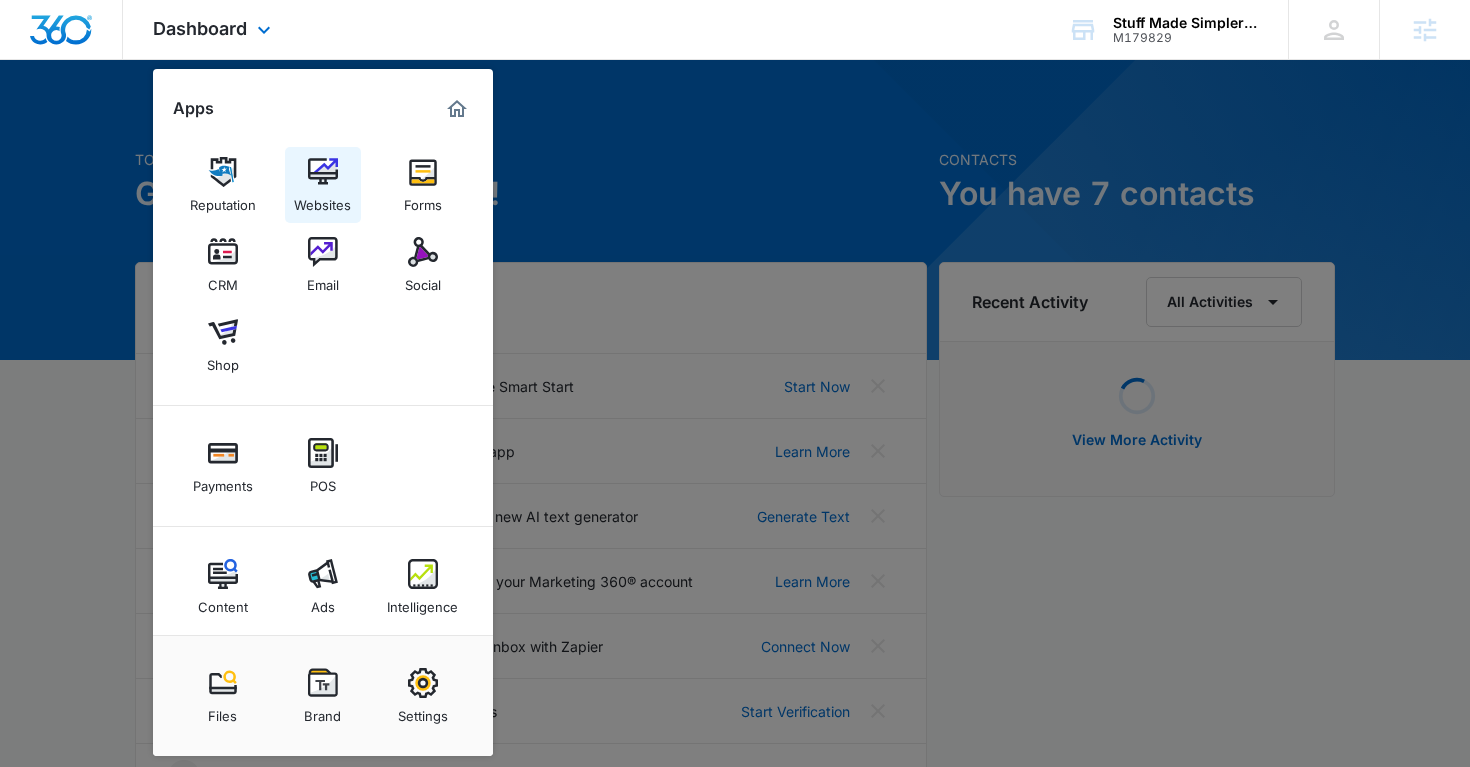 click on "Websites" at bounding box center [323, 185] 